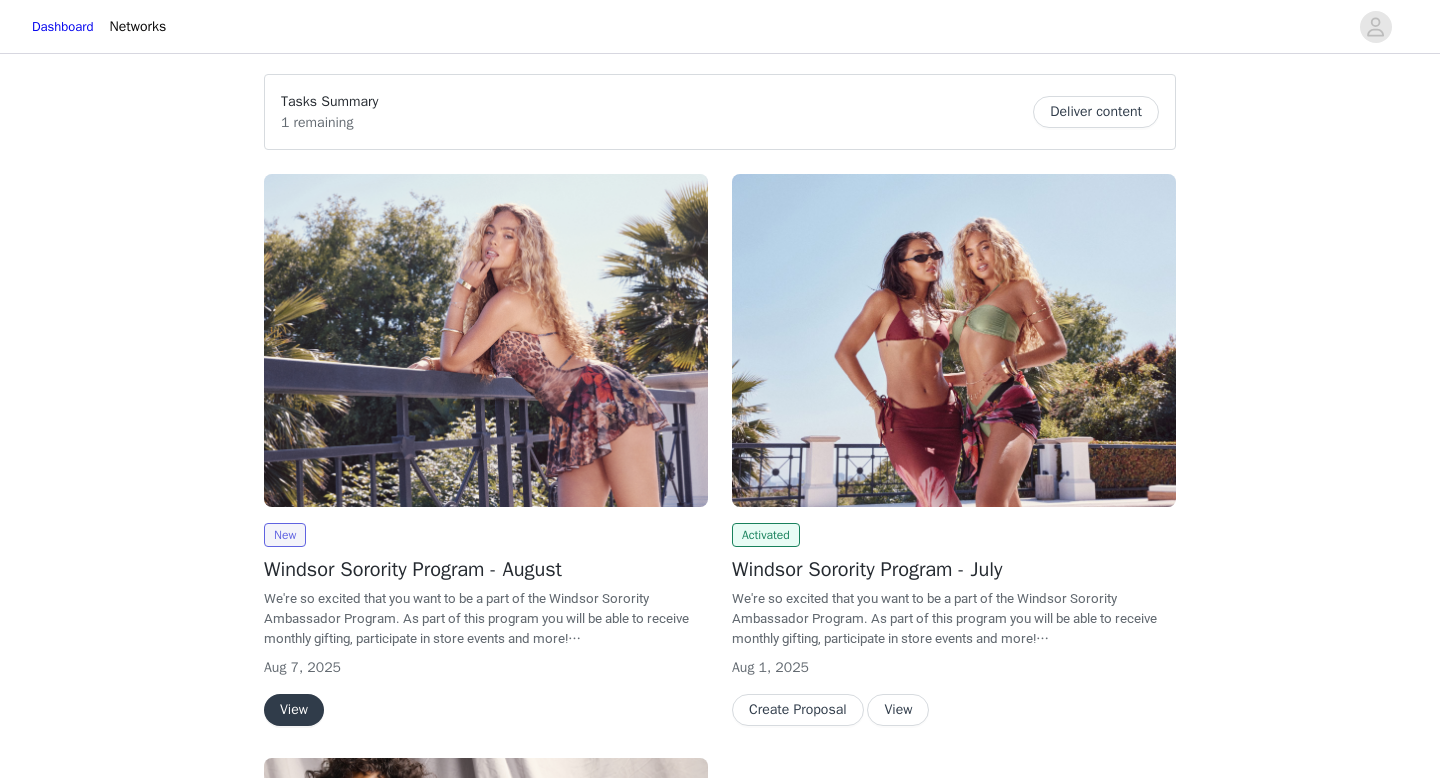 scroll, scrollTop: 0, scrollLeft: 0, axis: both 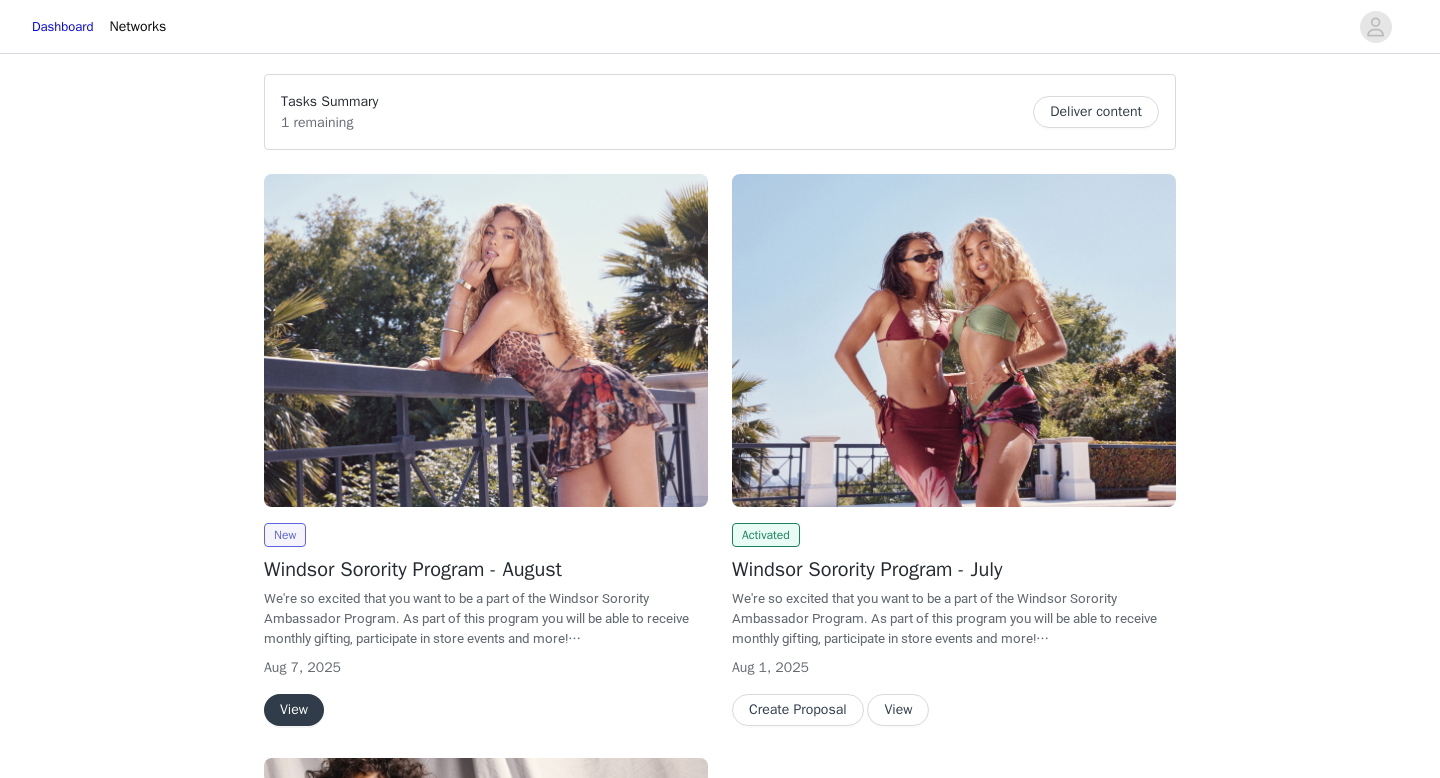 click on "View" at bounding box center [294, 710] 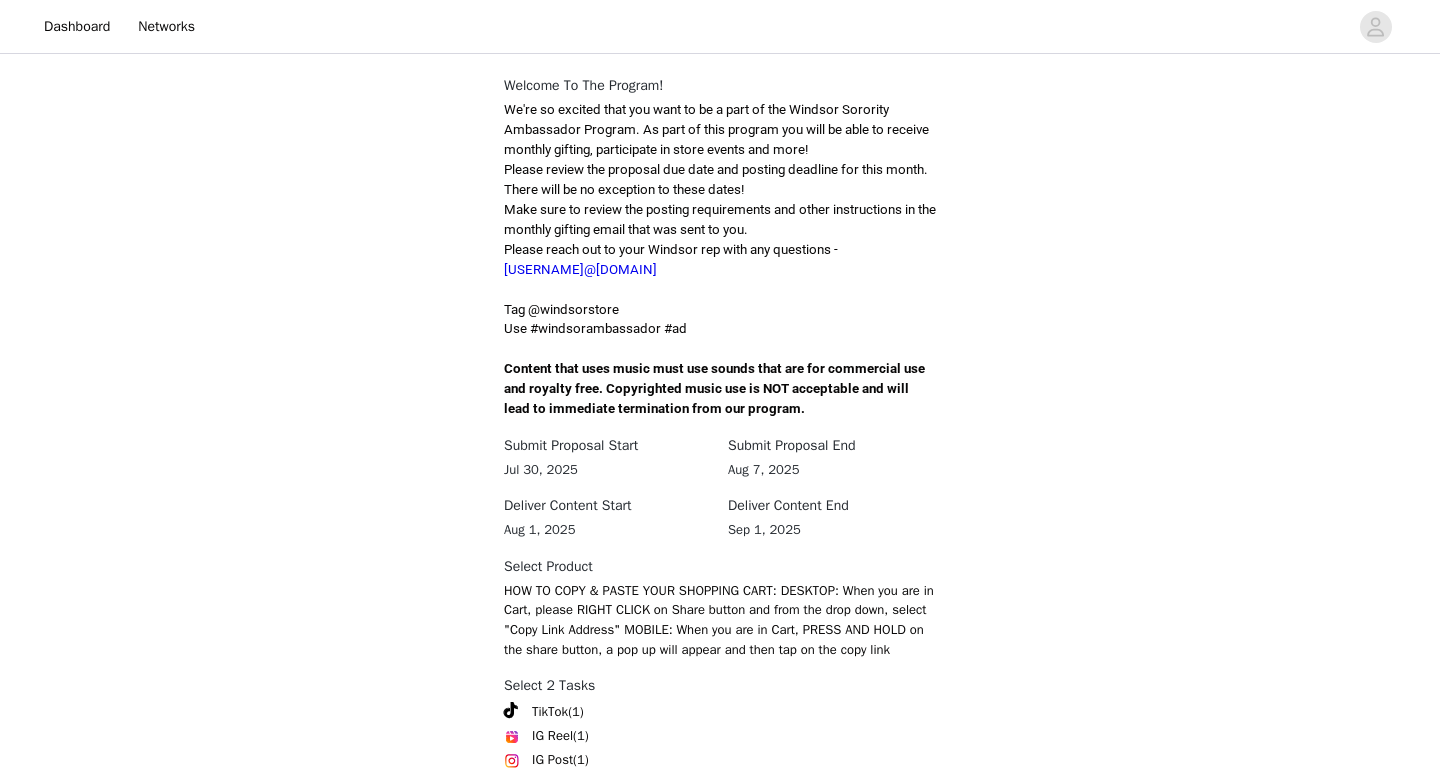 scroll, scrollTop: 602, scrollLeft: 0, axis: vertical 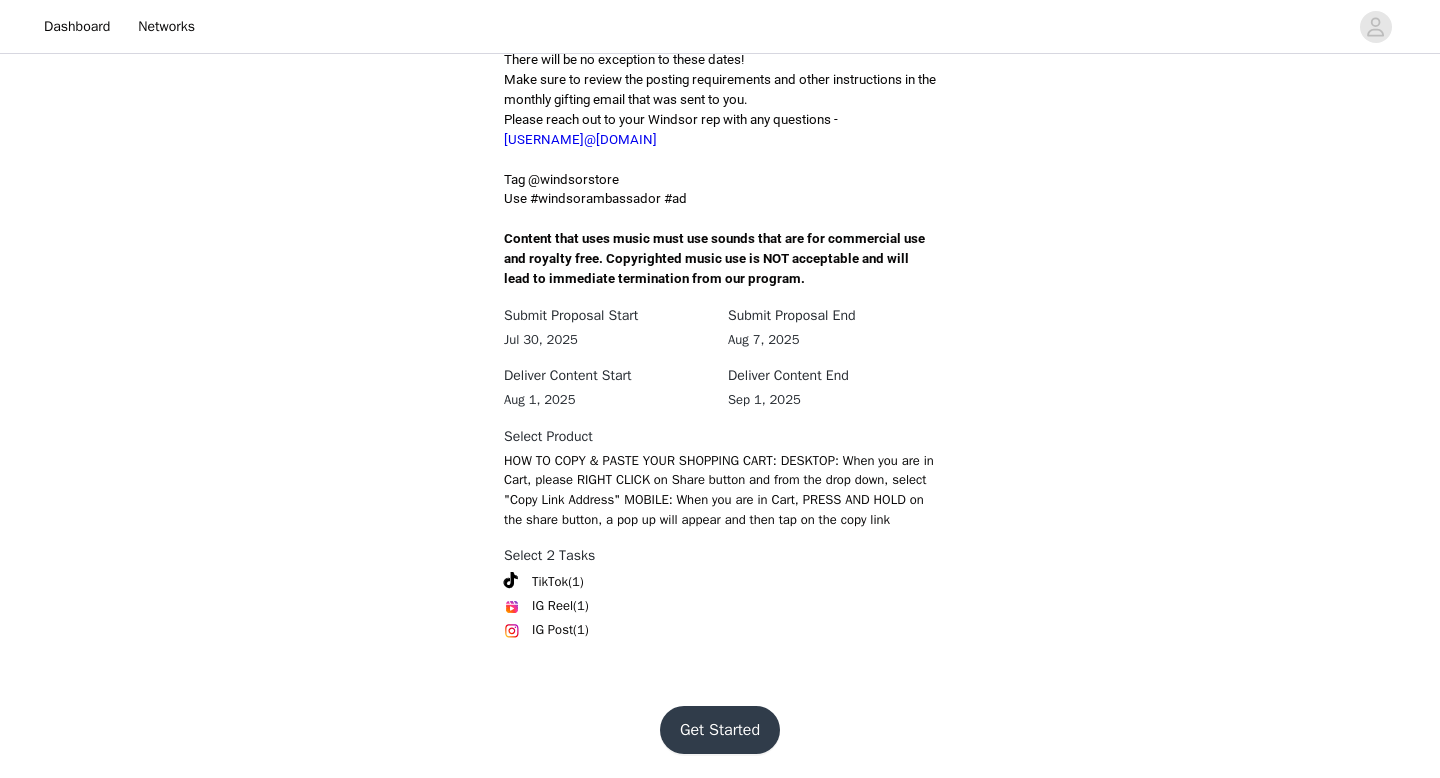 click on "Get Started" at bounding box center (720, 730) 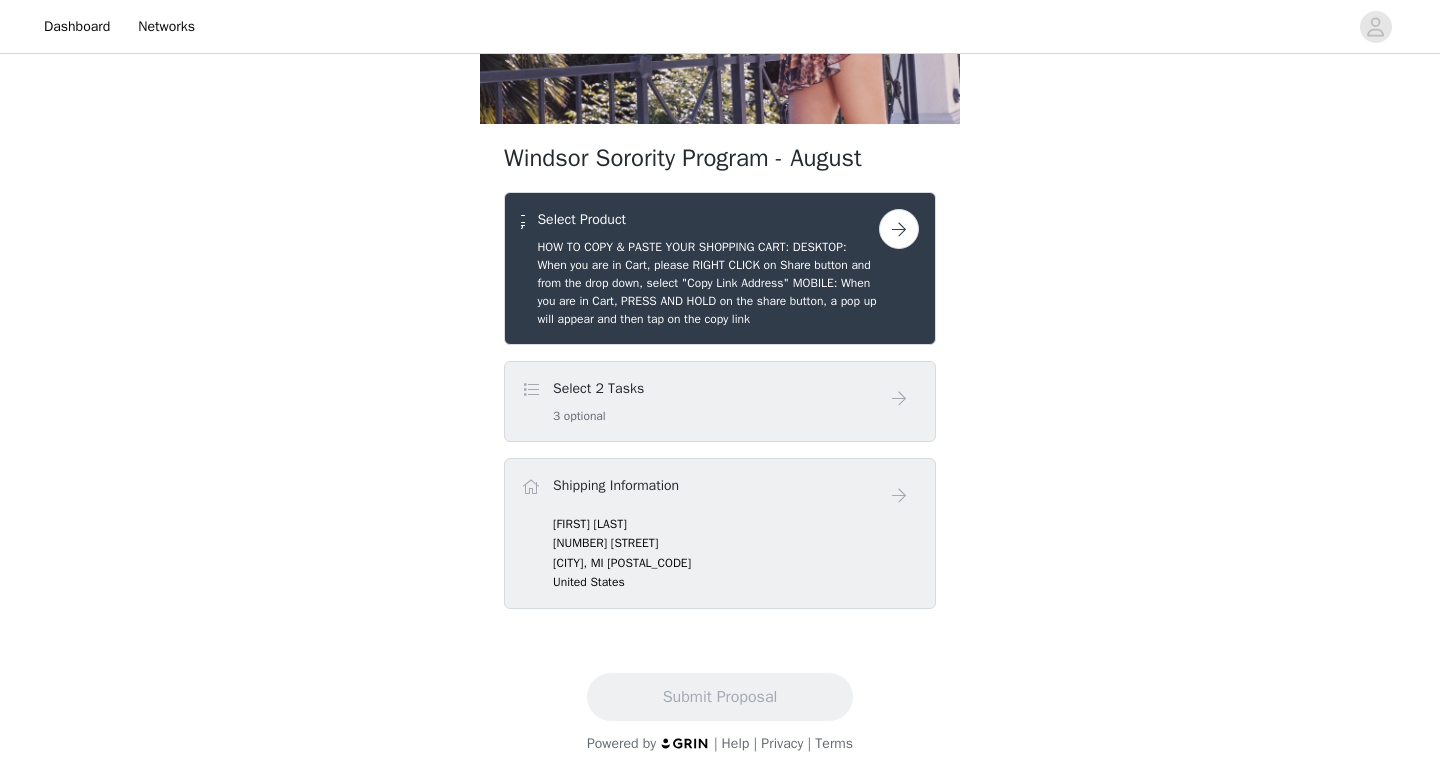 scroll, scrollTop: 272, scrollLeft: 0, axis: vertical 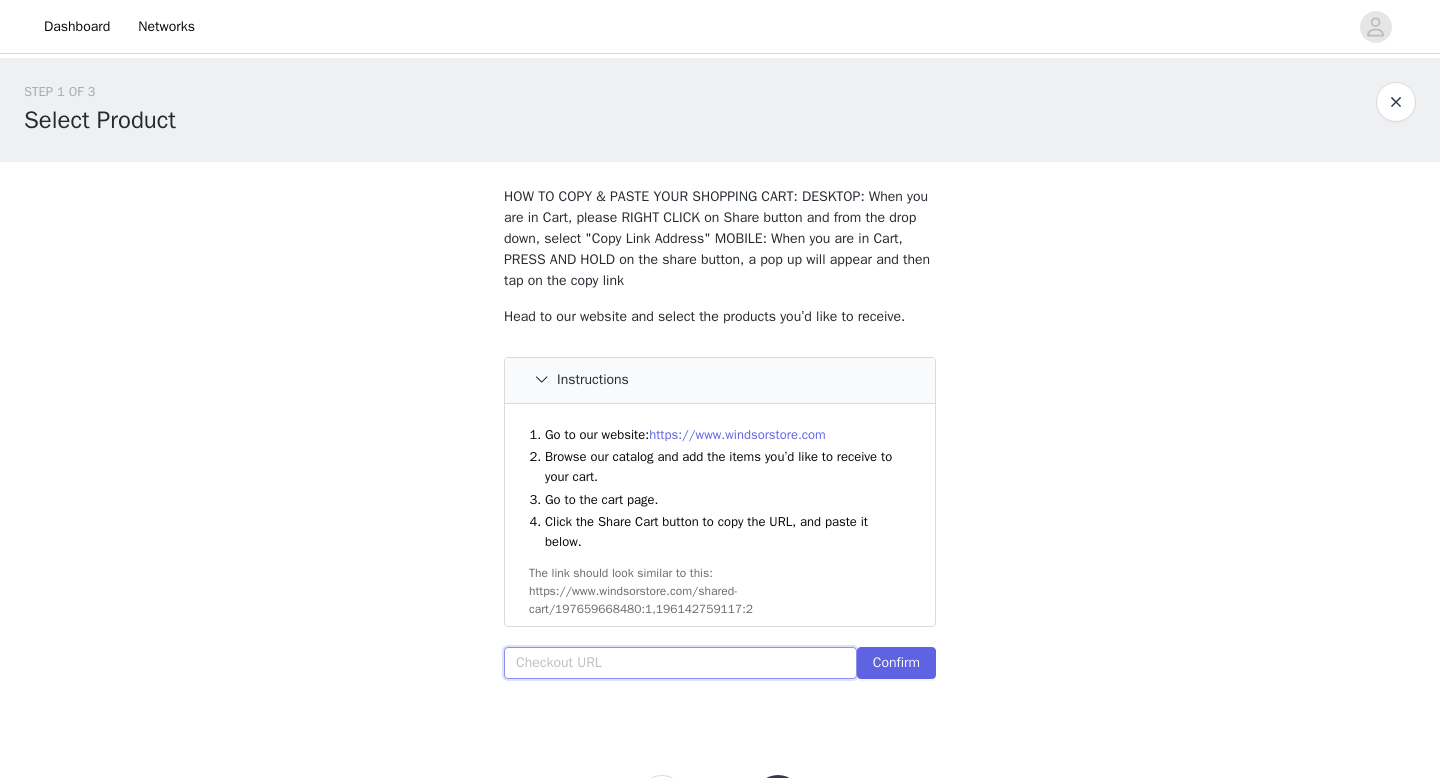 click at bounding box center (680, 663) 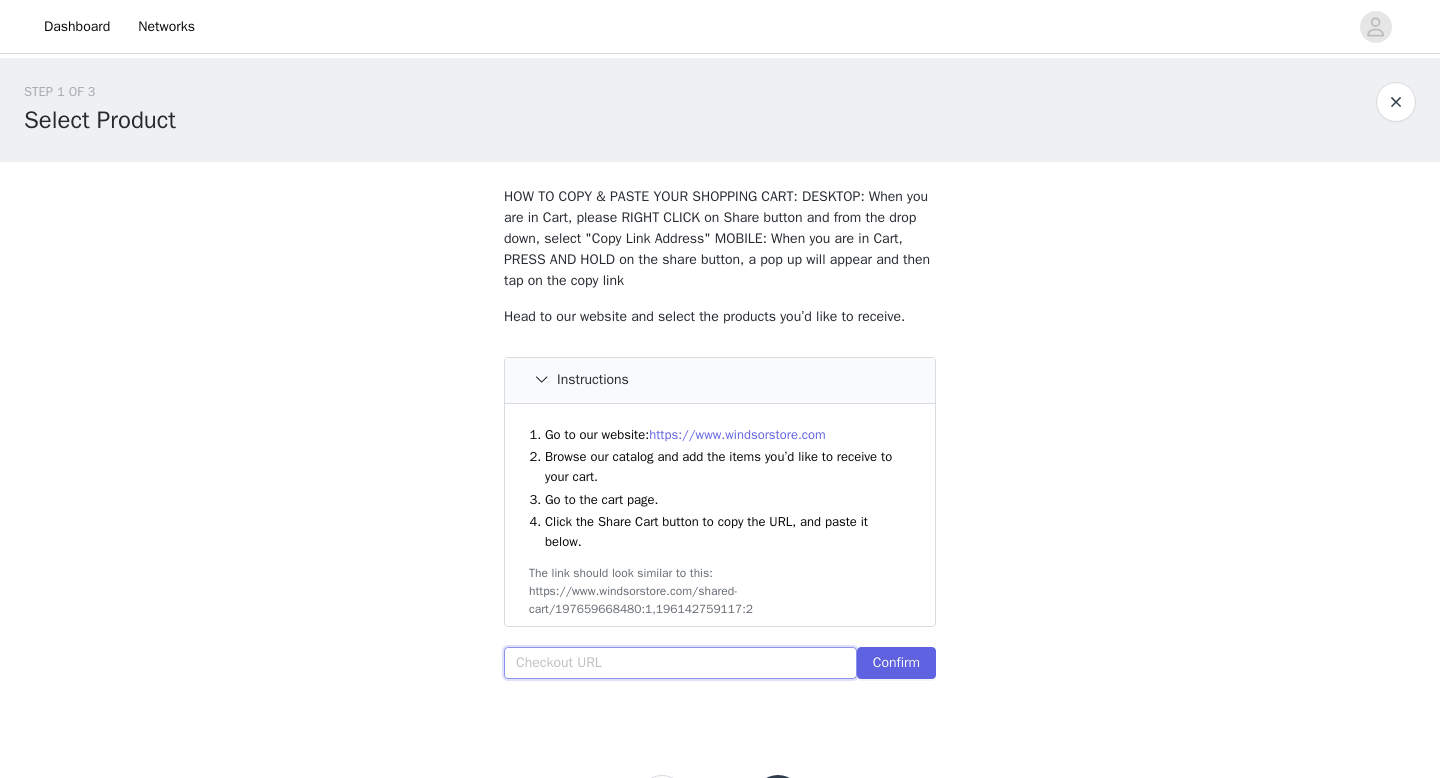 paste on "https://www.windsorstore.com/cart/42772672577587:1,42679153721395:1,42711584636979:1,43279696101427:1,42967275601971:1,42894678425651:1" 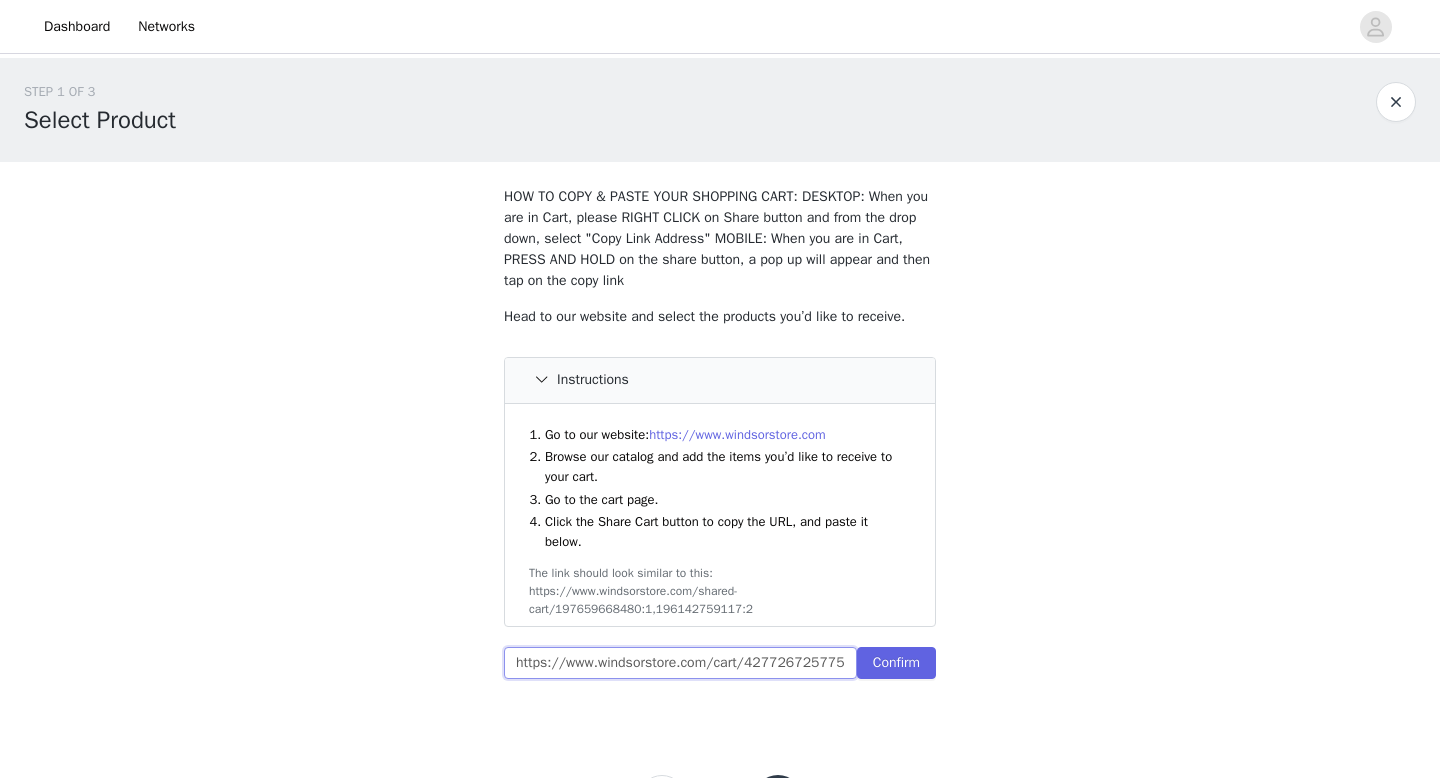 scroll, scrollTop: 0, scrollLeft: 728, axis: horizontal 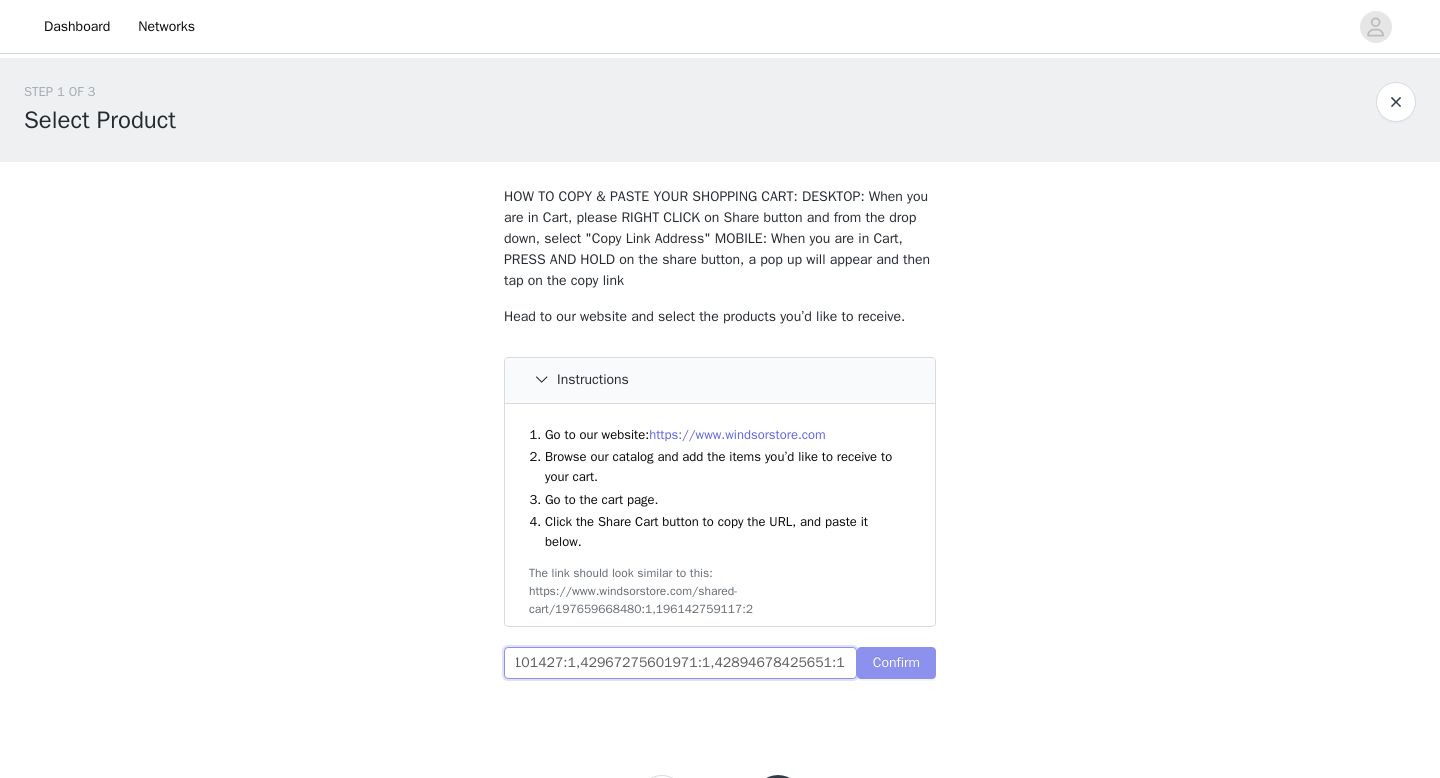 type on "https://www.windsorstore.com/cart/42772672577587:1,42679153721395:1,42711584636979:1,43279696101427:1,42967275601971:1,42894678425651:1" 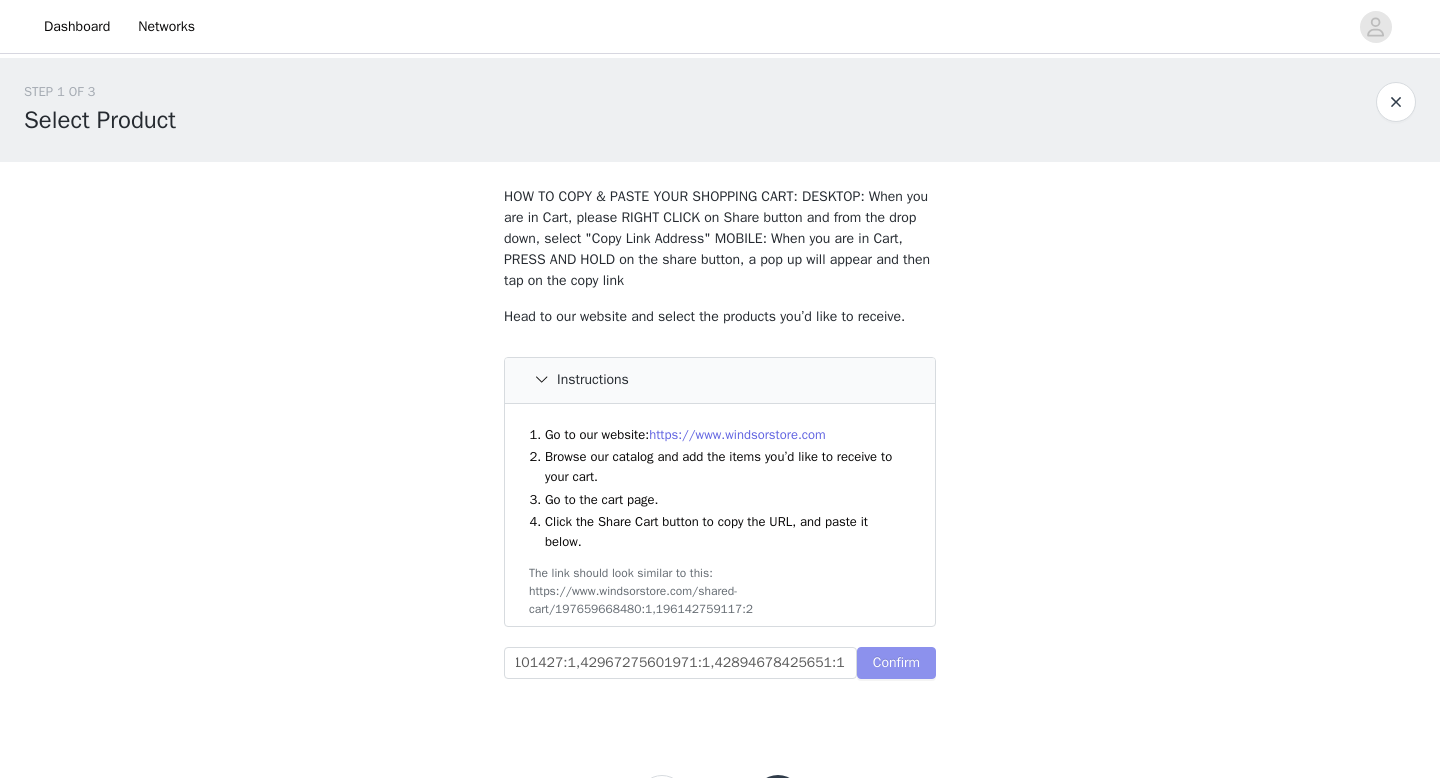 click on "Confirm" at bounding box center (896, 663) 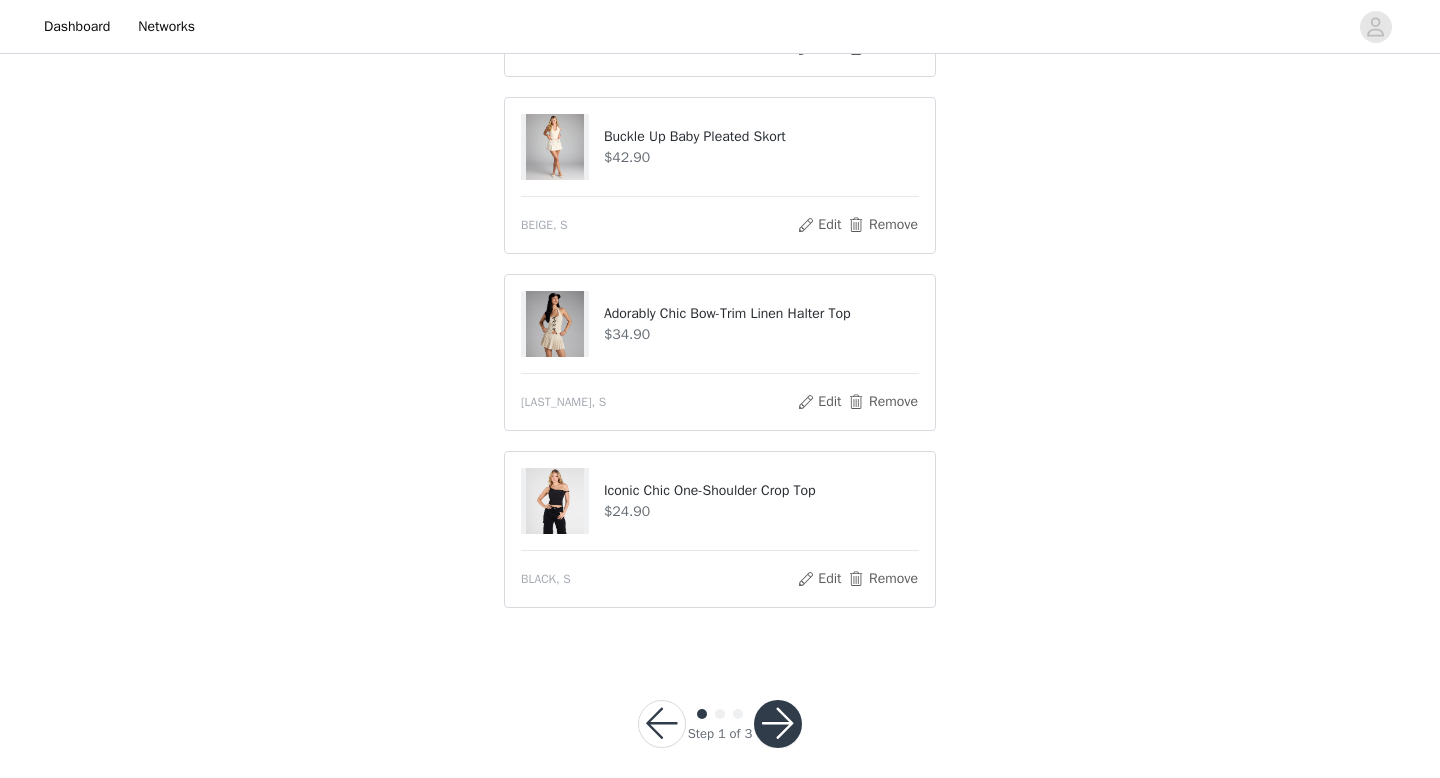 scroll, scrollTop: 1139, scrollLeft: 0, axis: vertical 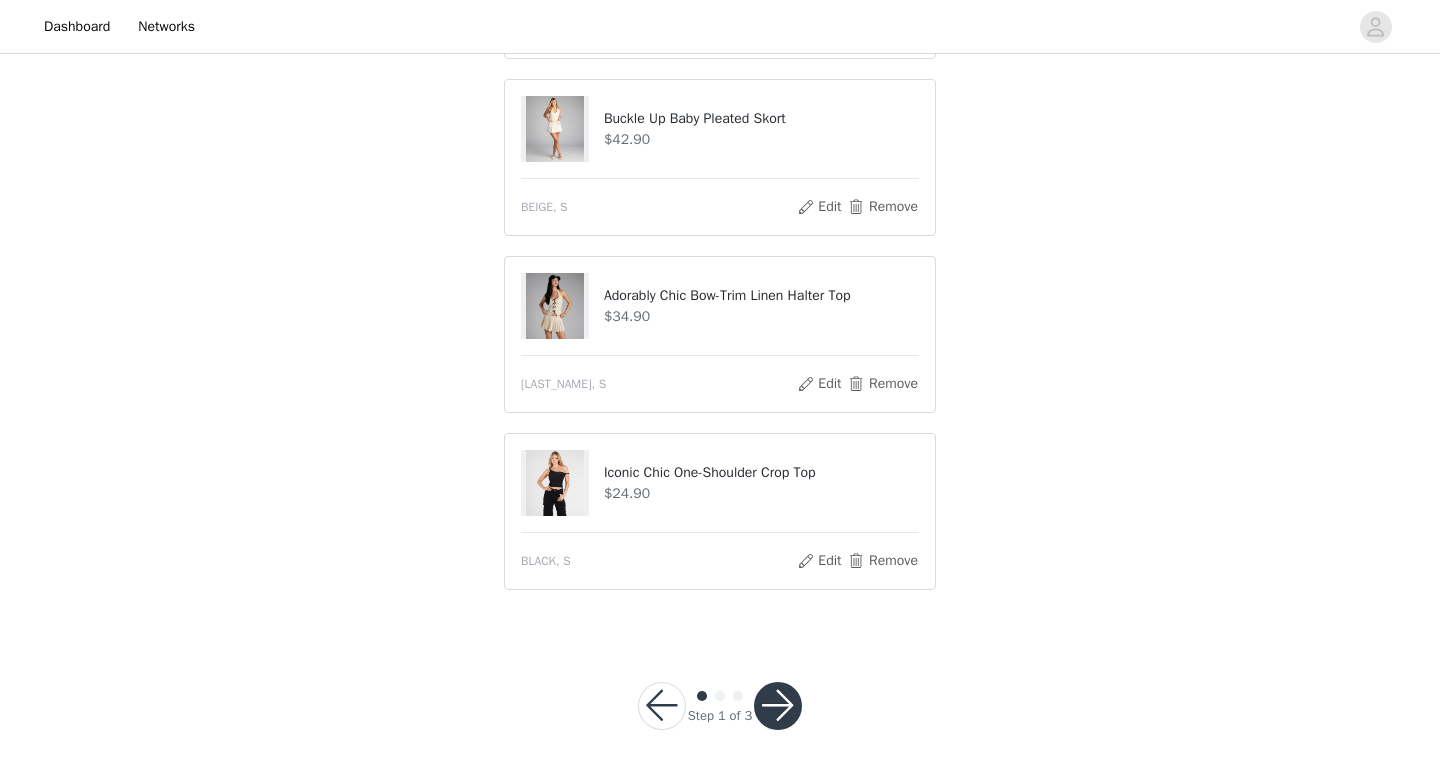 click at bounding box center (778, 706) 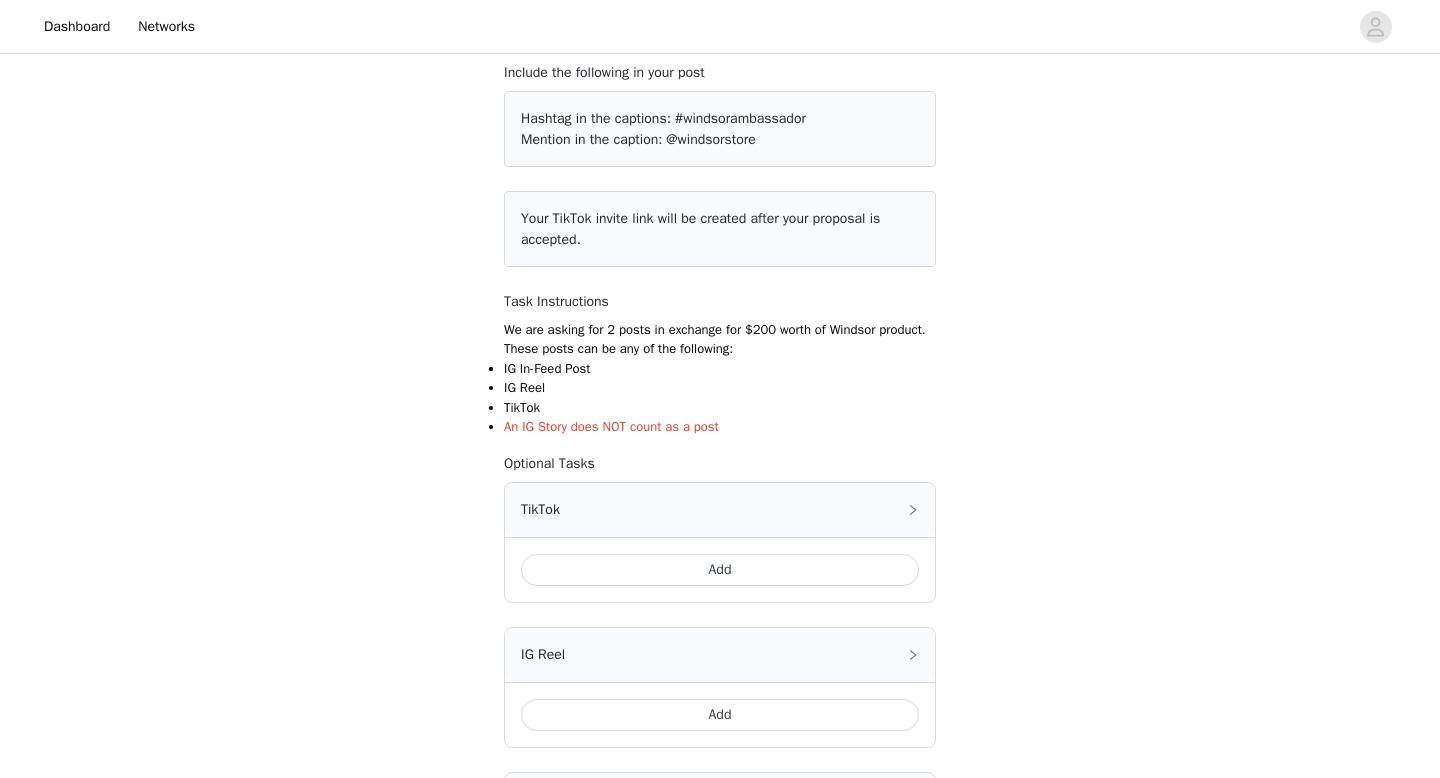 scroll, scrollTop: 127, scrollLeft: 0, axis: vertical 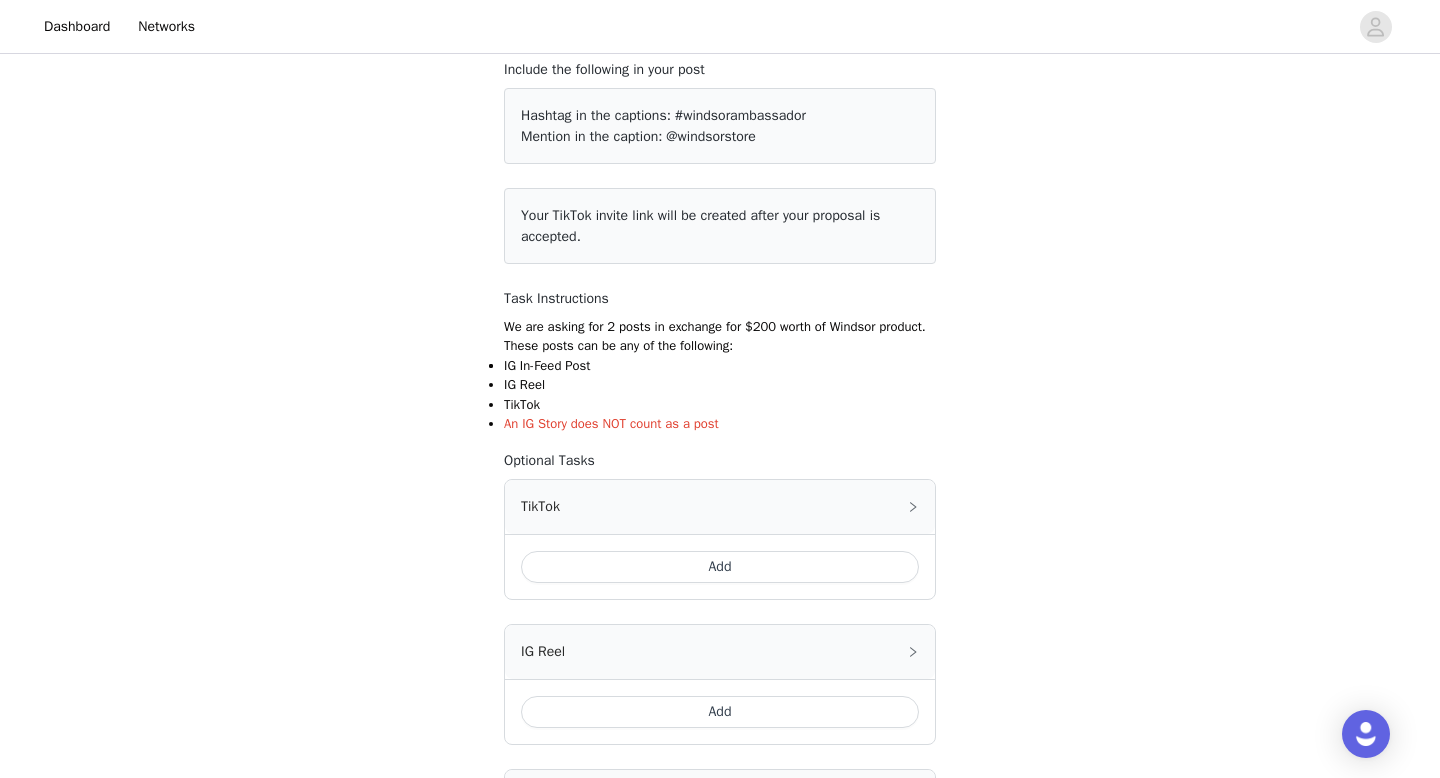 click on "Add" at bounding box center (720, 567) 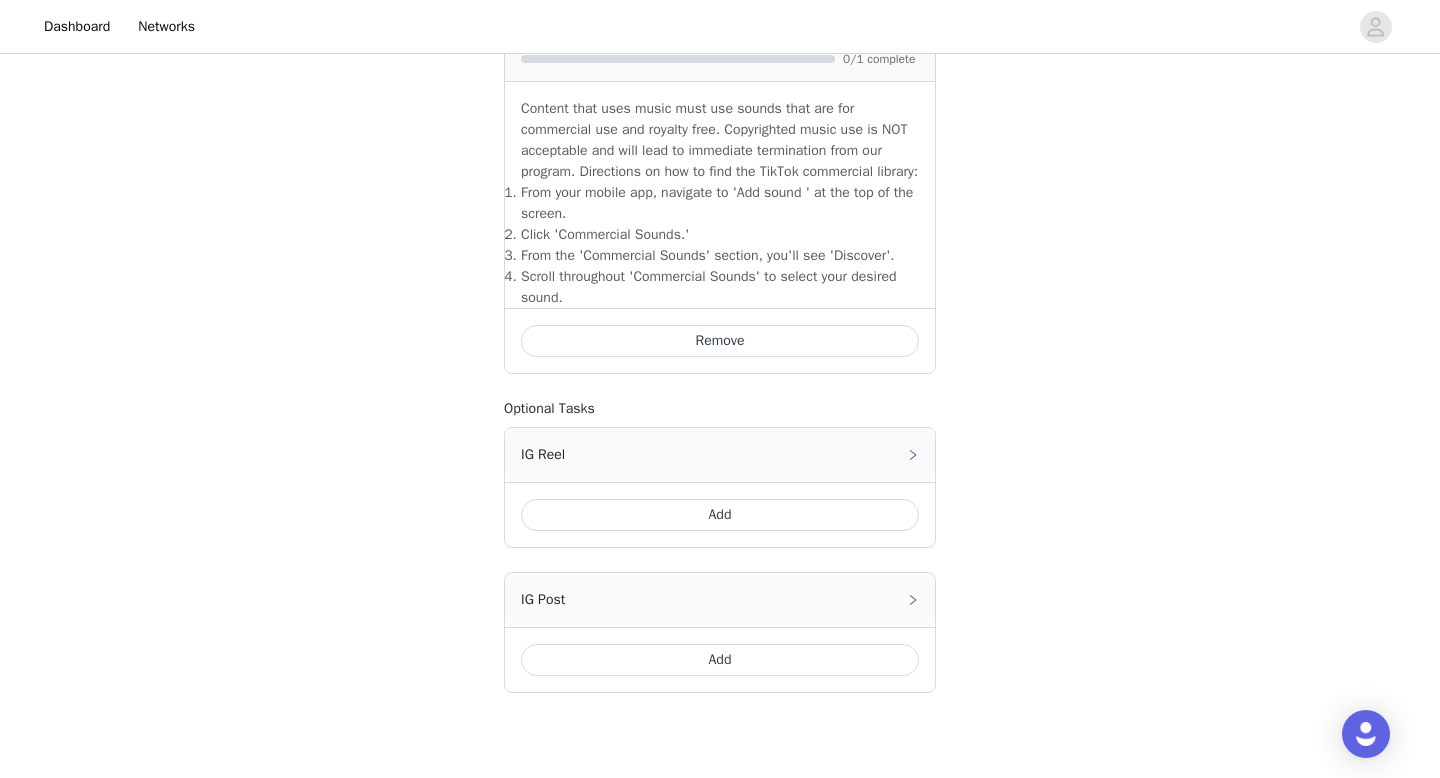scroll, scrollTop: 765, scrollLeft: 0, axis: vertical 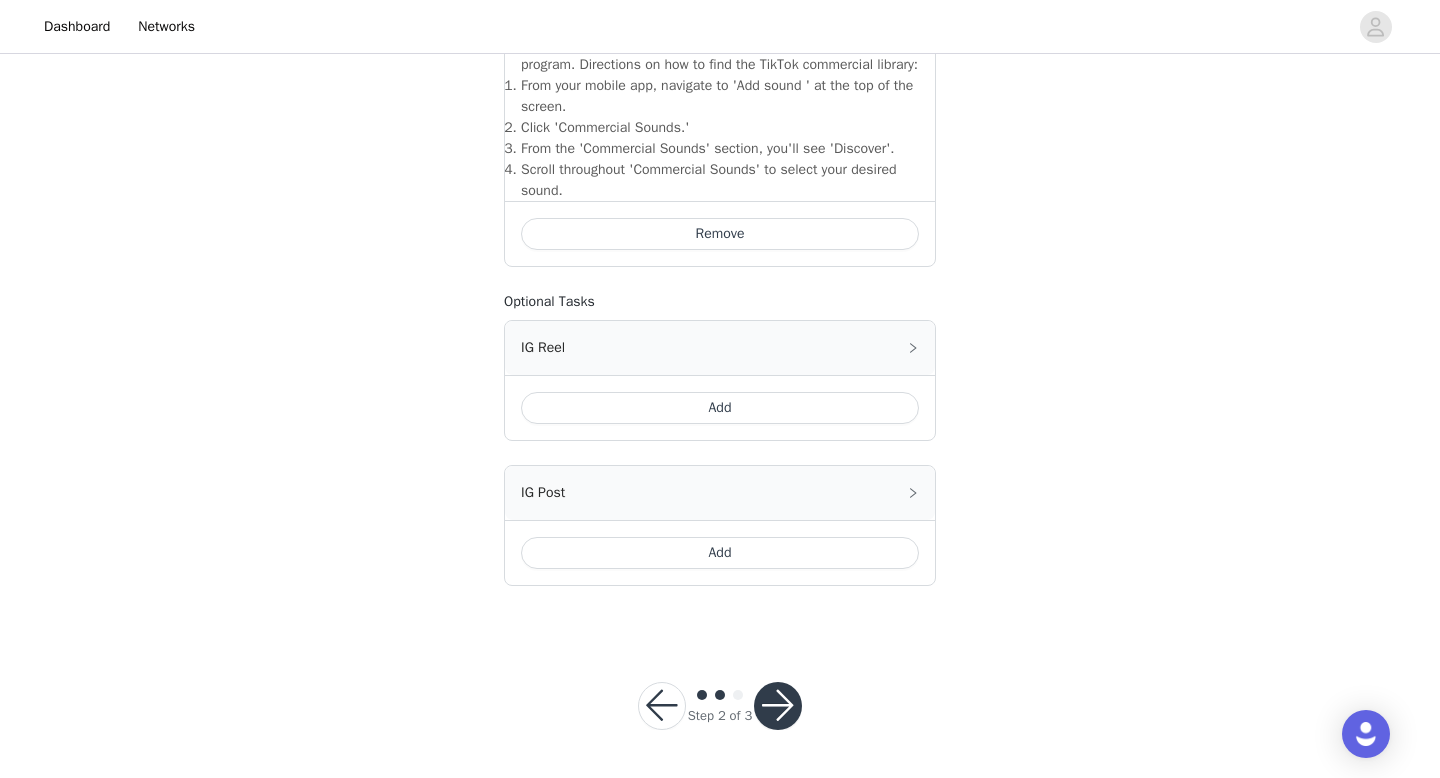 click on "Add" at bounding box center [720, 553] 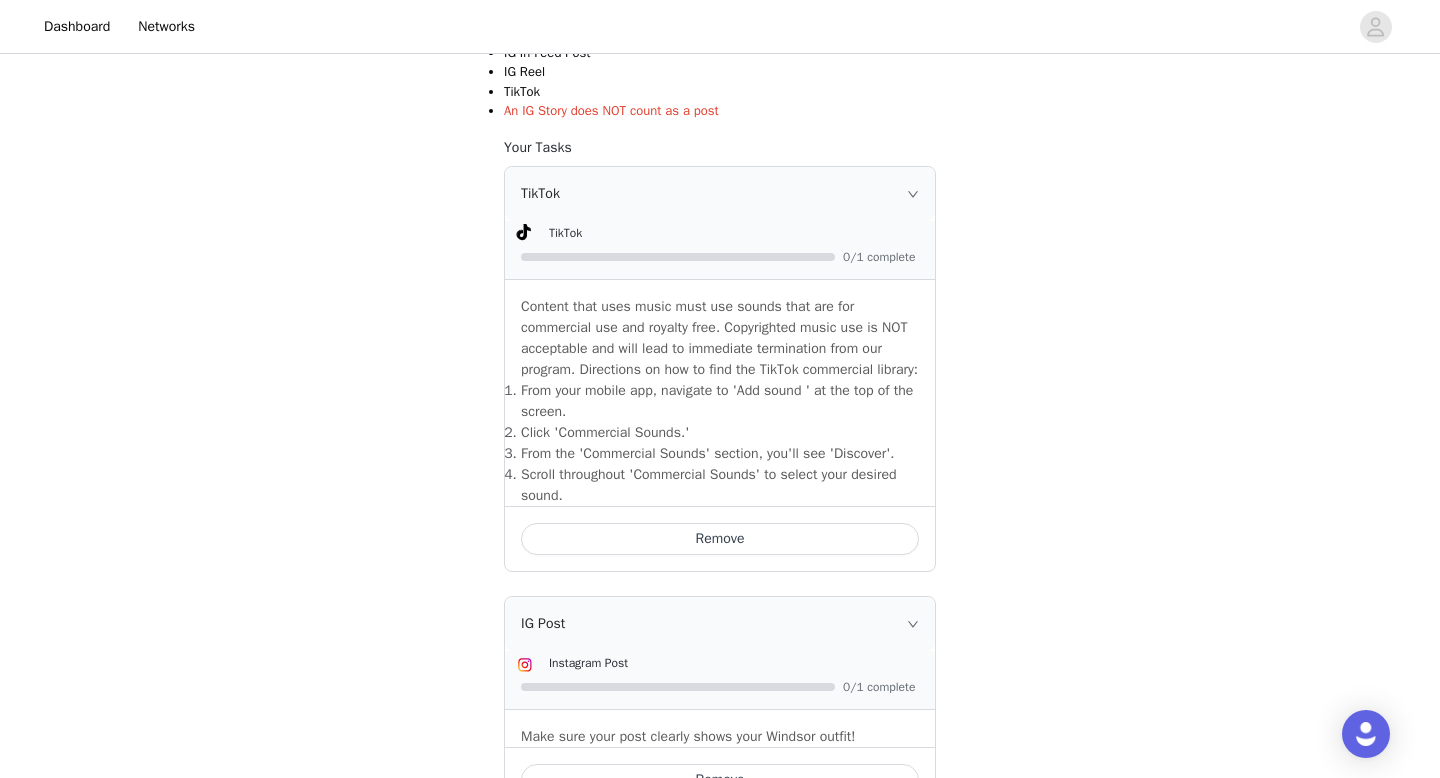 scroll, scrollTop: 861, scrollLeft: 0, axis: vertical 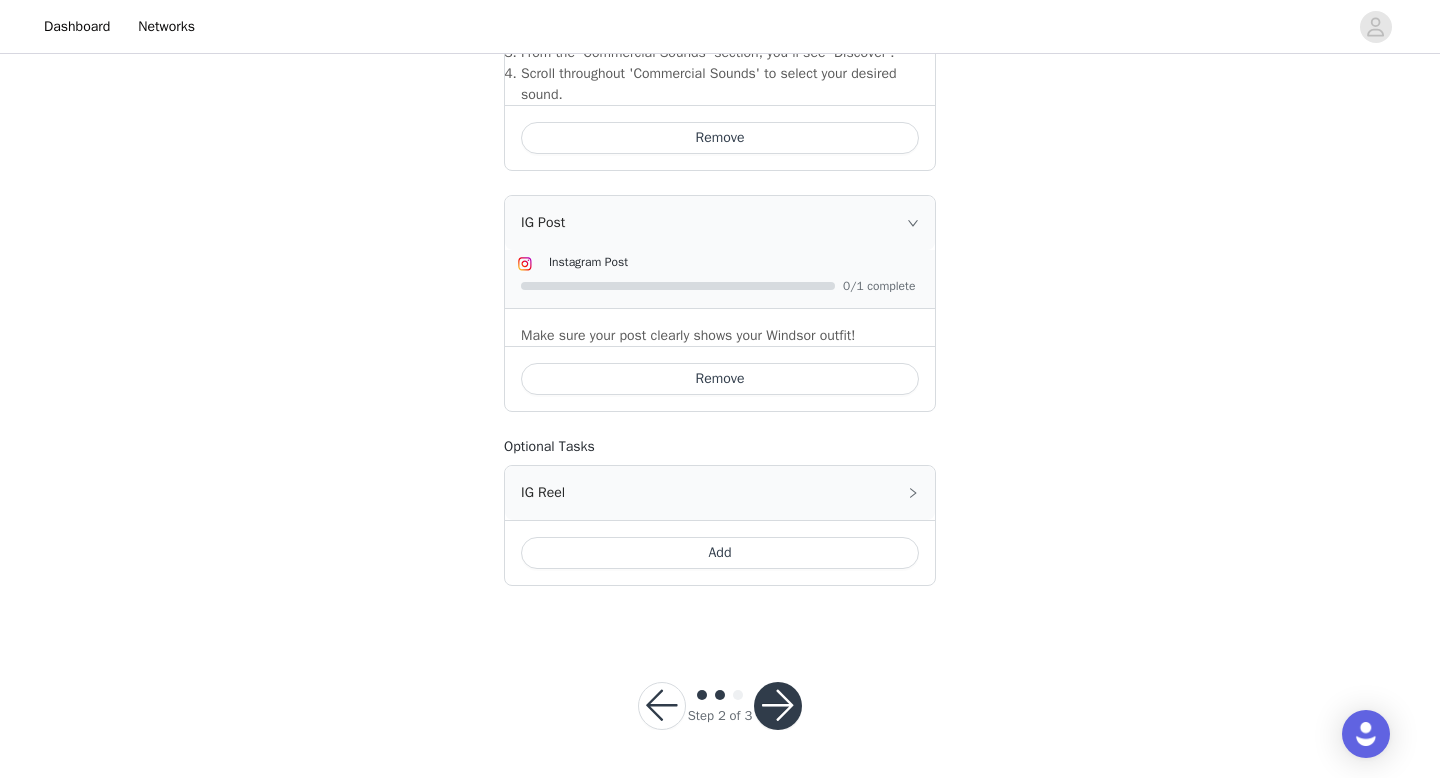click at bounding box center (778, 706) 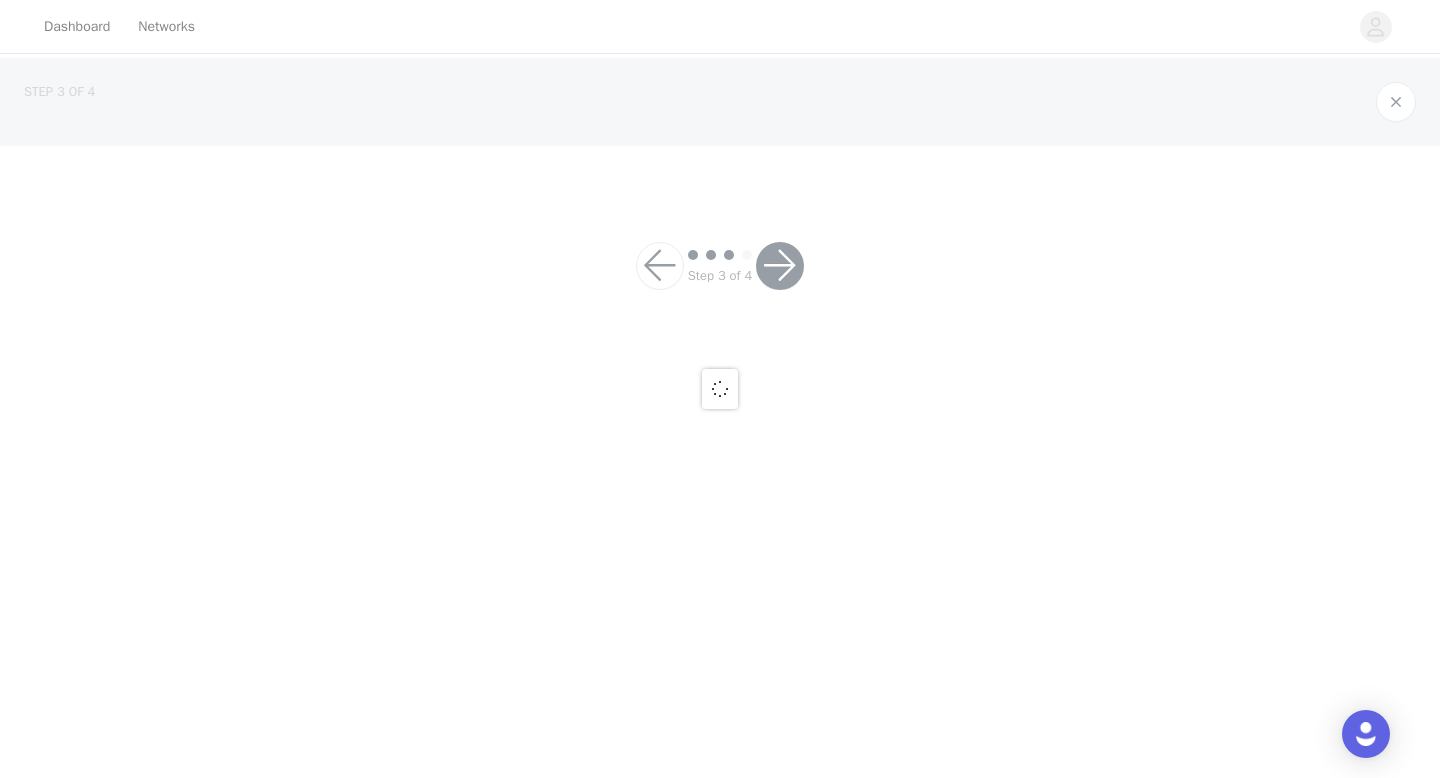 scroll, scrollTop: 0, scrollLeft: 0, axis: both 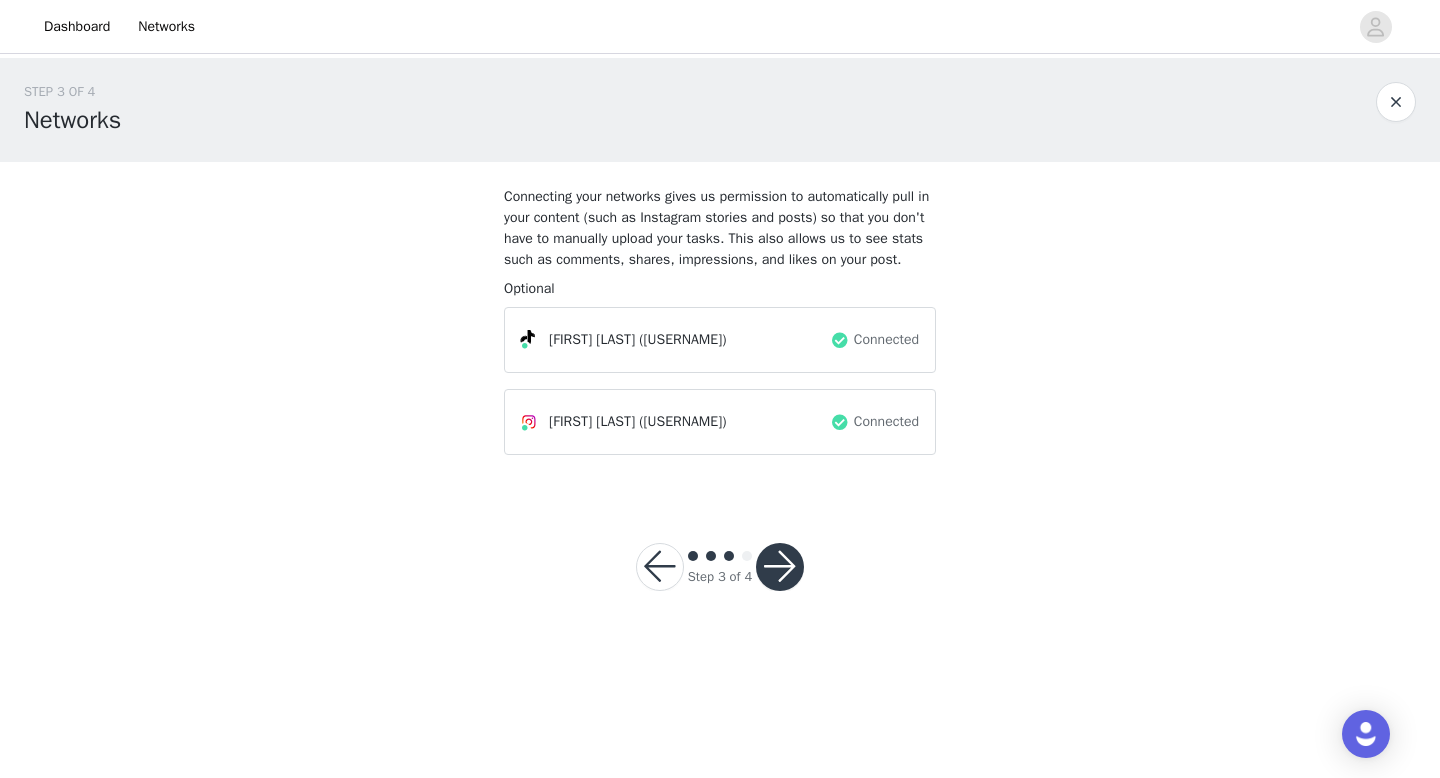 click at bounding box center [780, 567] 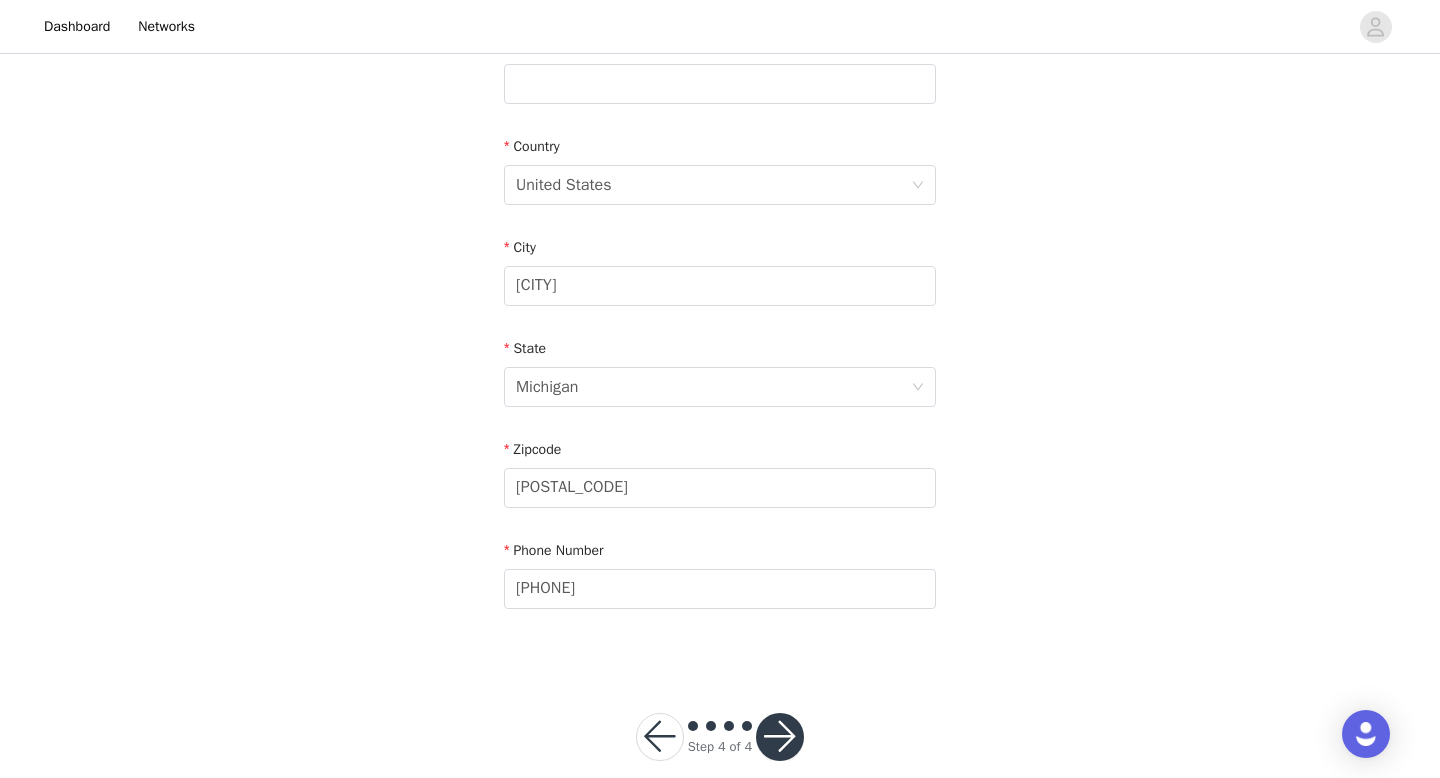 scroll, scrollTop: 585, scrollLeft: 0, axis: vertical 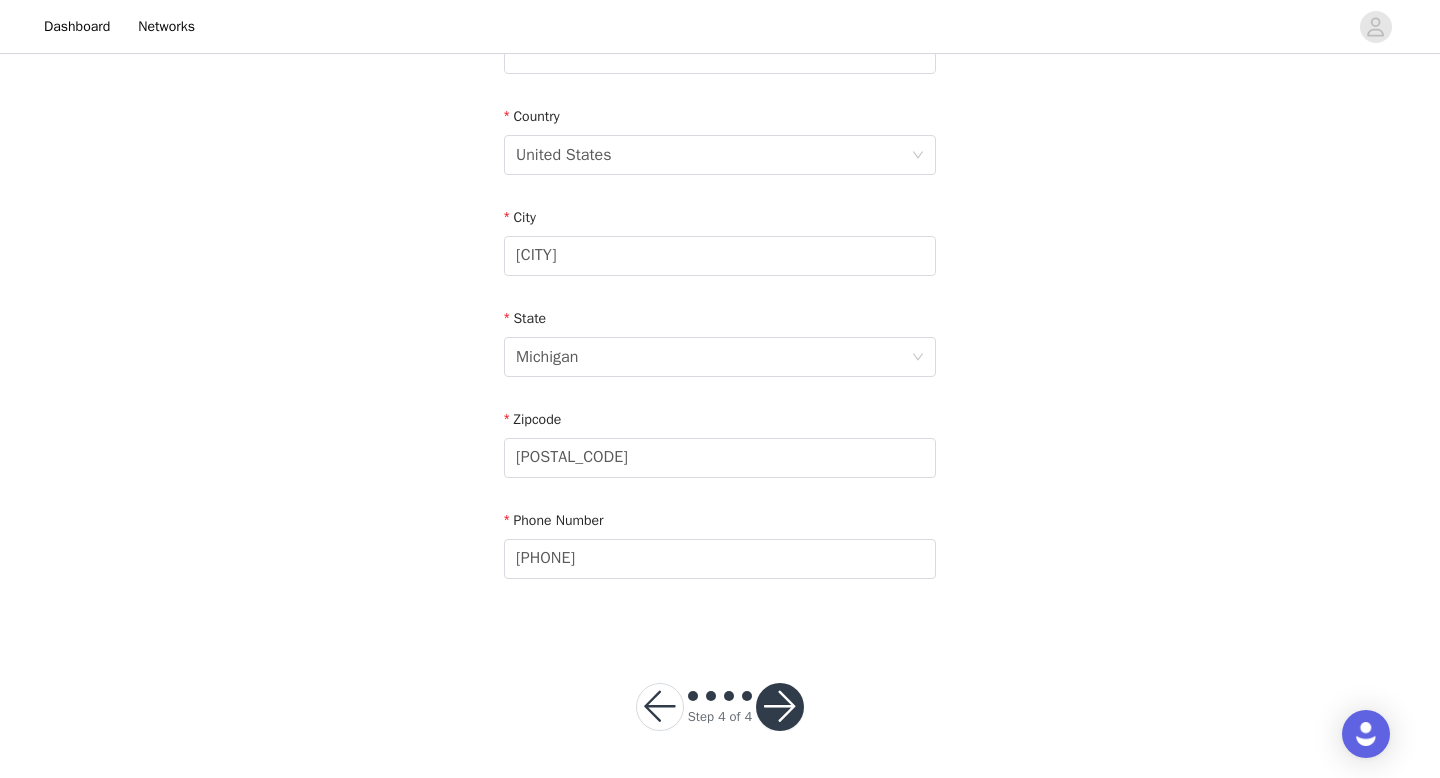 click at bounding box center (780, 707) 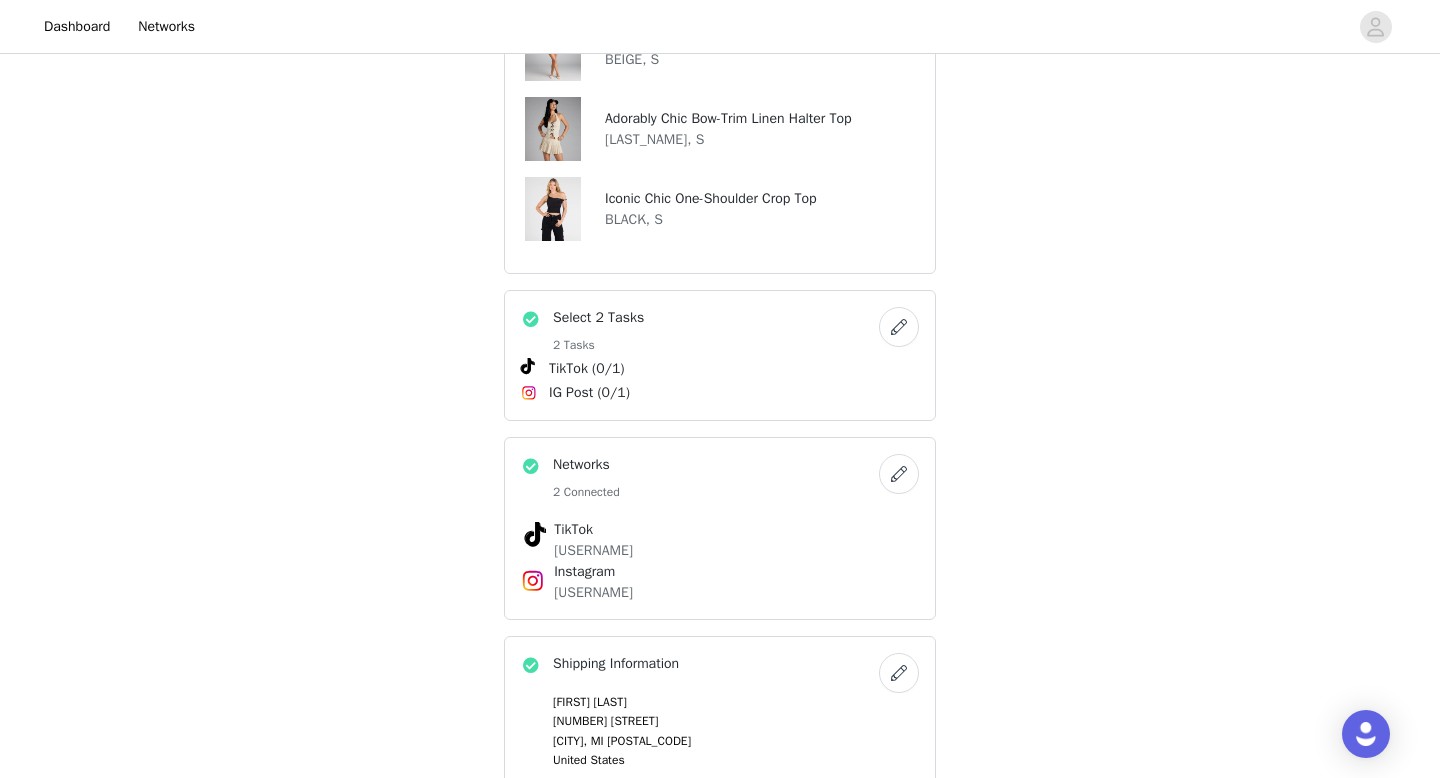 scroll, scrollTop: 913, scrollLeft: 0, axis: vertical 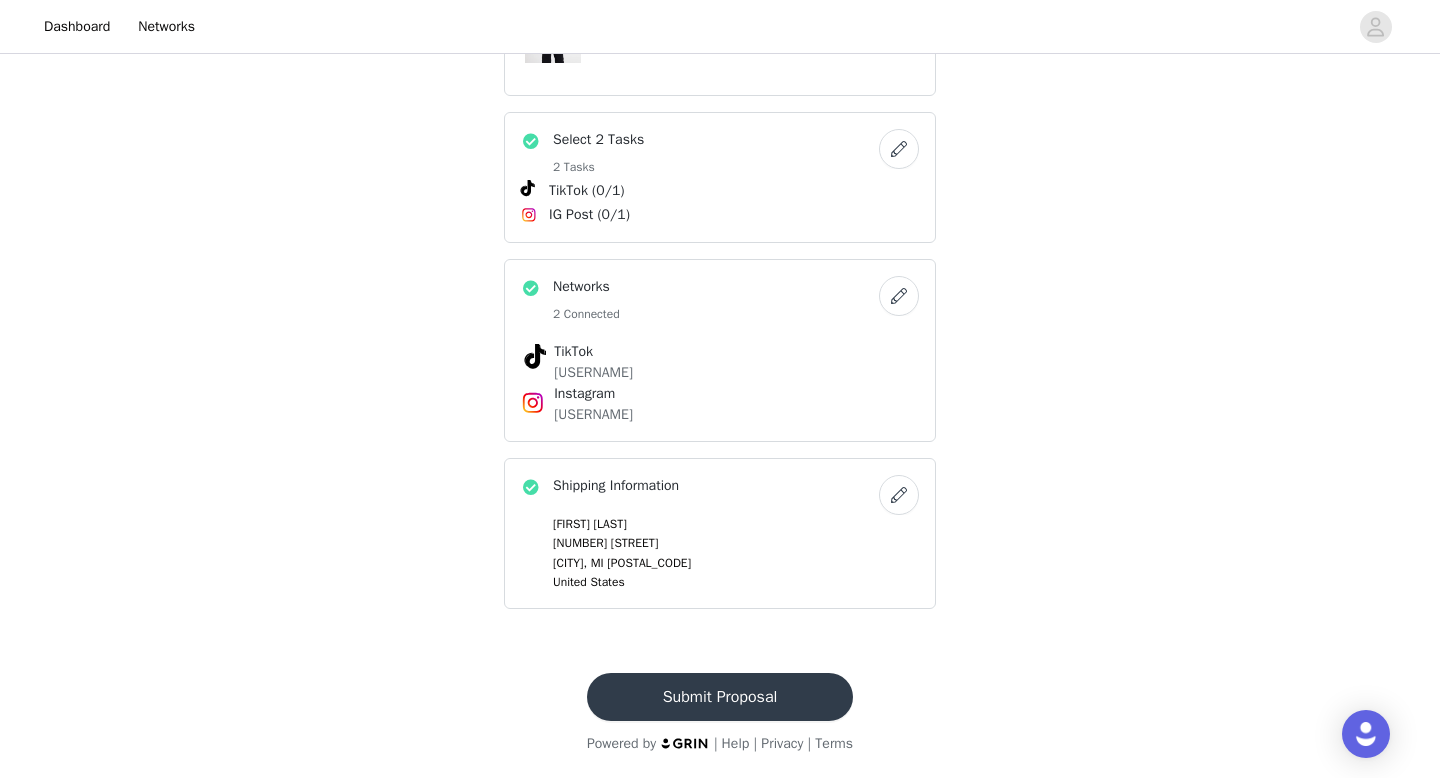 click on "Submit Proposal" at bounding box center (720, 697) 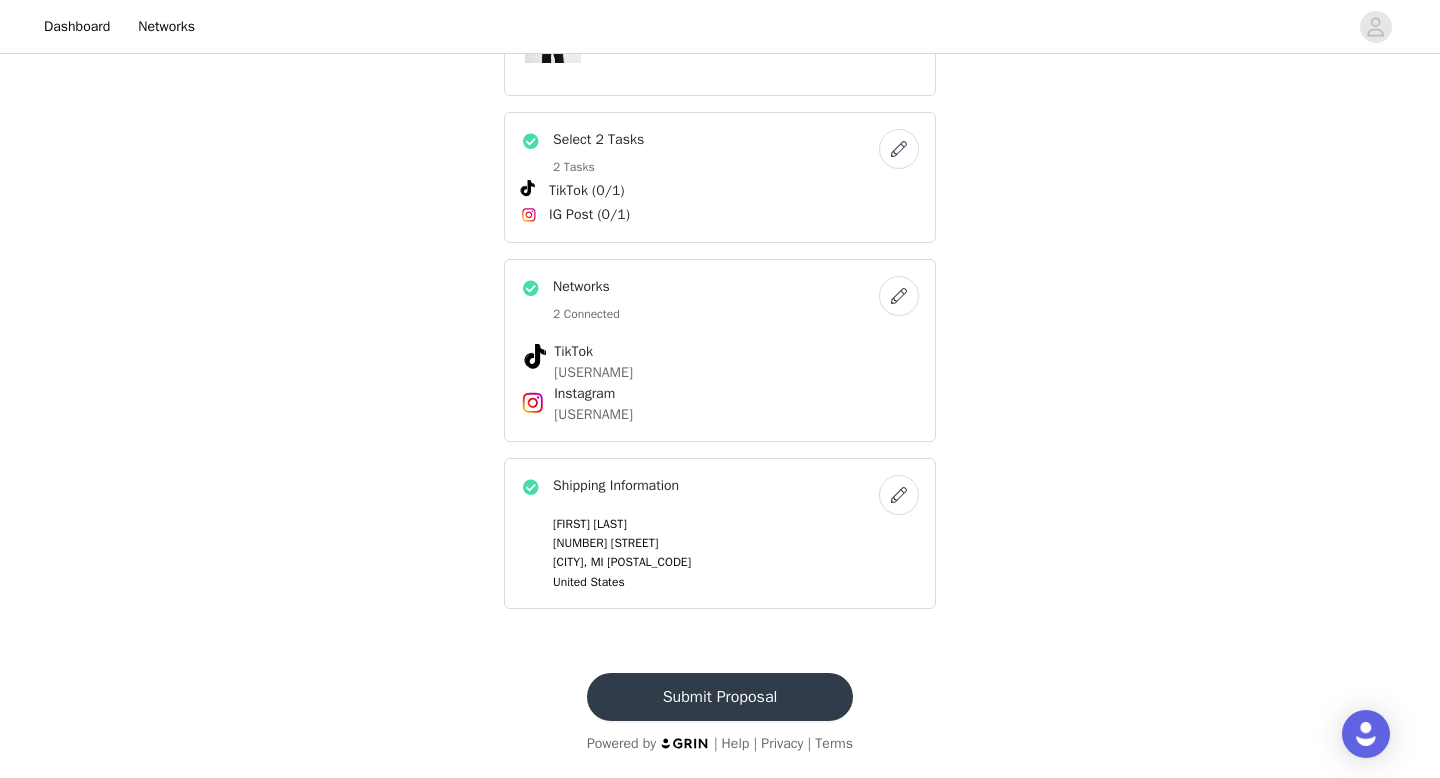 scroll, scrollTop: 0, scrollLeft: 0, axis: both 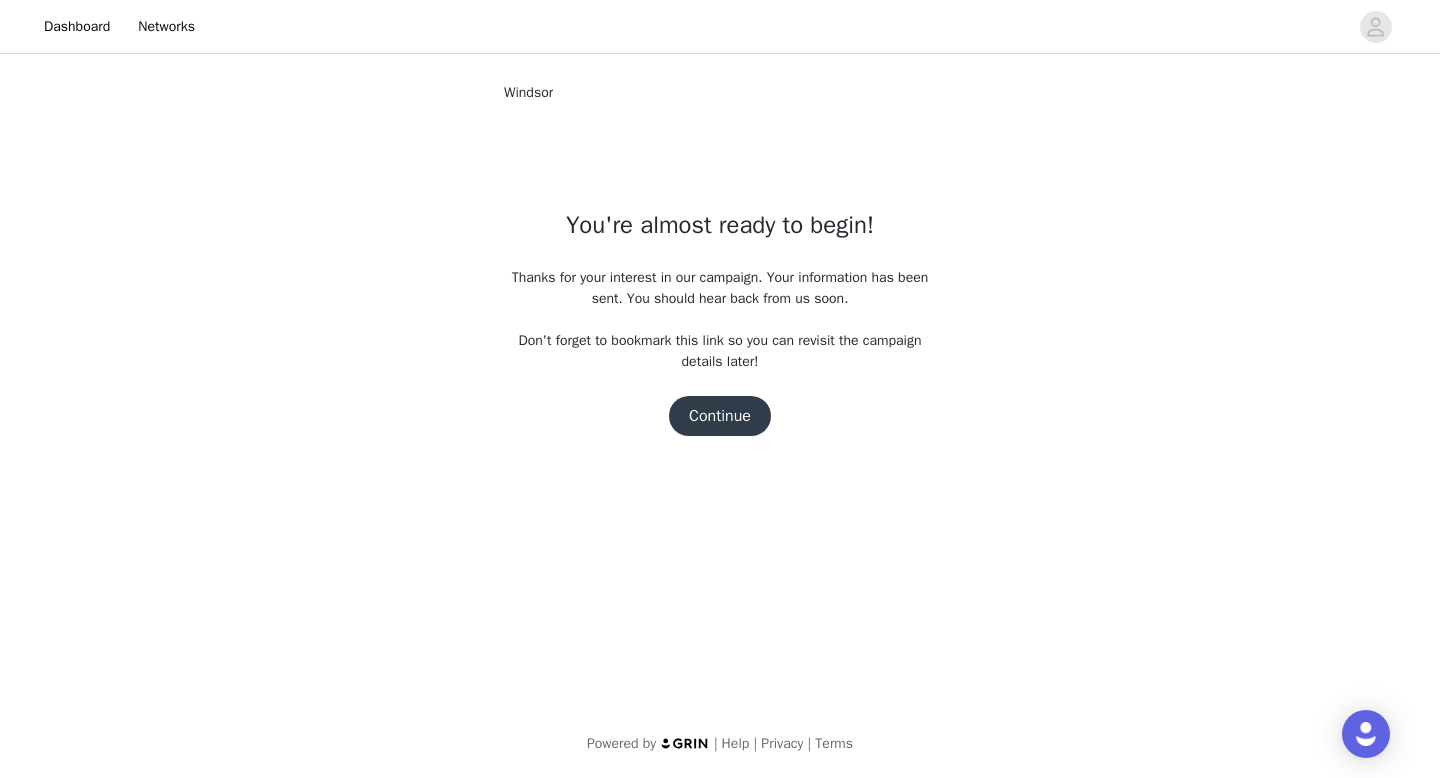 click on "Continue" at bounding box center (720, 416) 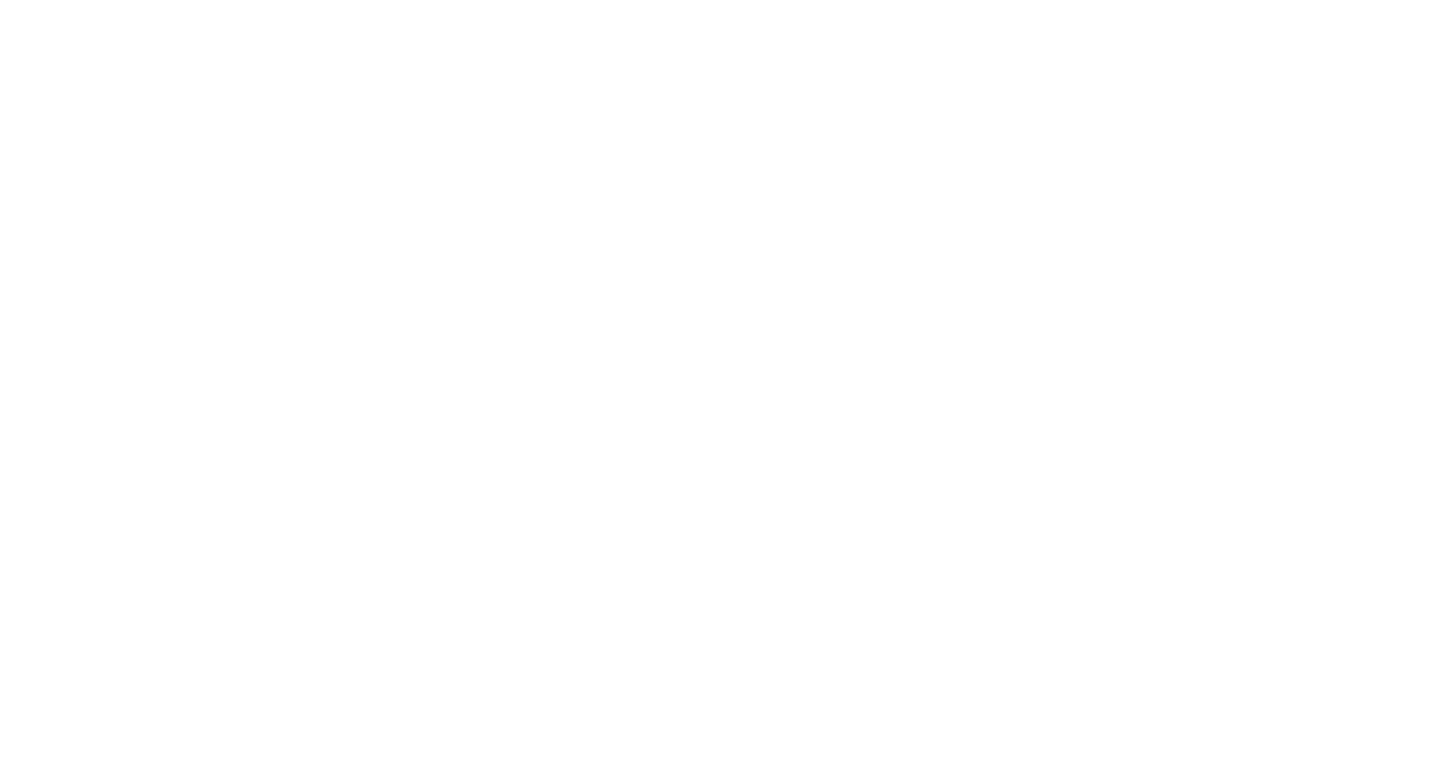 scroll, scrollTop: 0, scrollLeft: 0, axis: both 